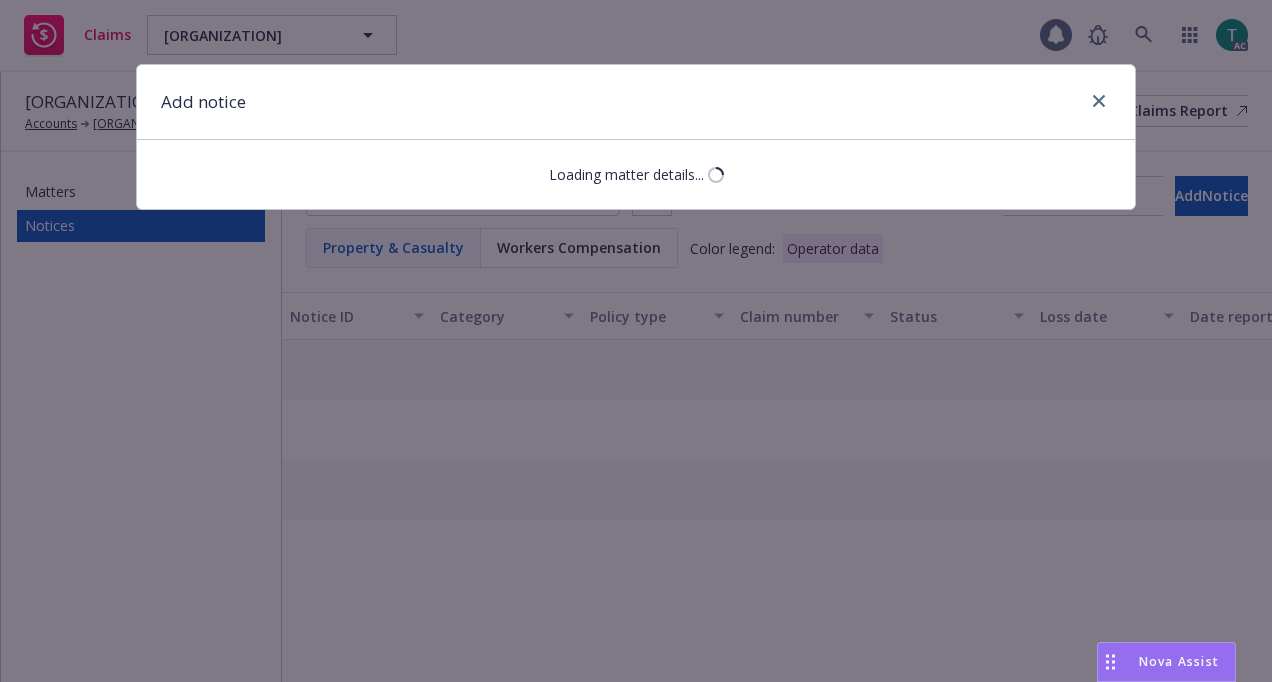 scroll, scrollTop: 0, scrollLeft: 0, axis: both 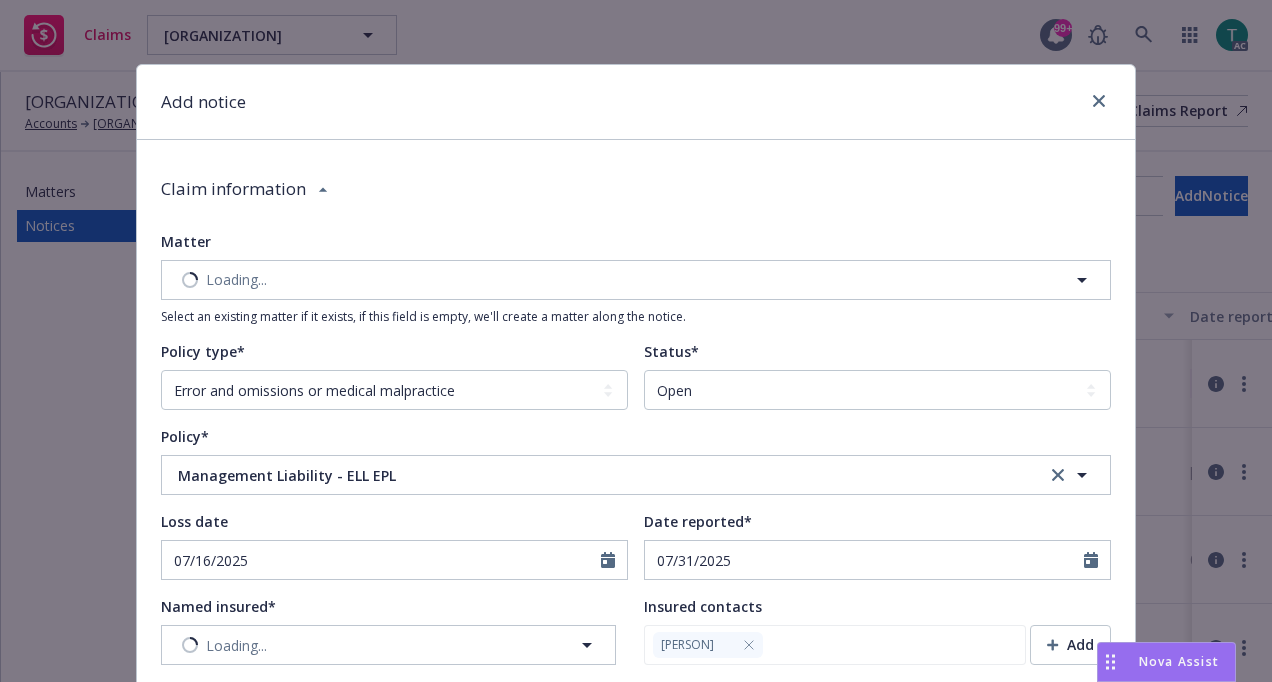 type on "x" 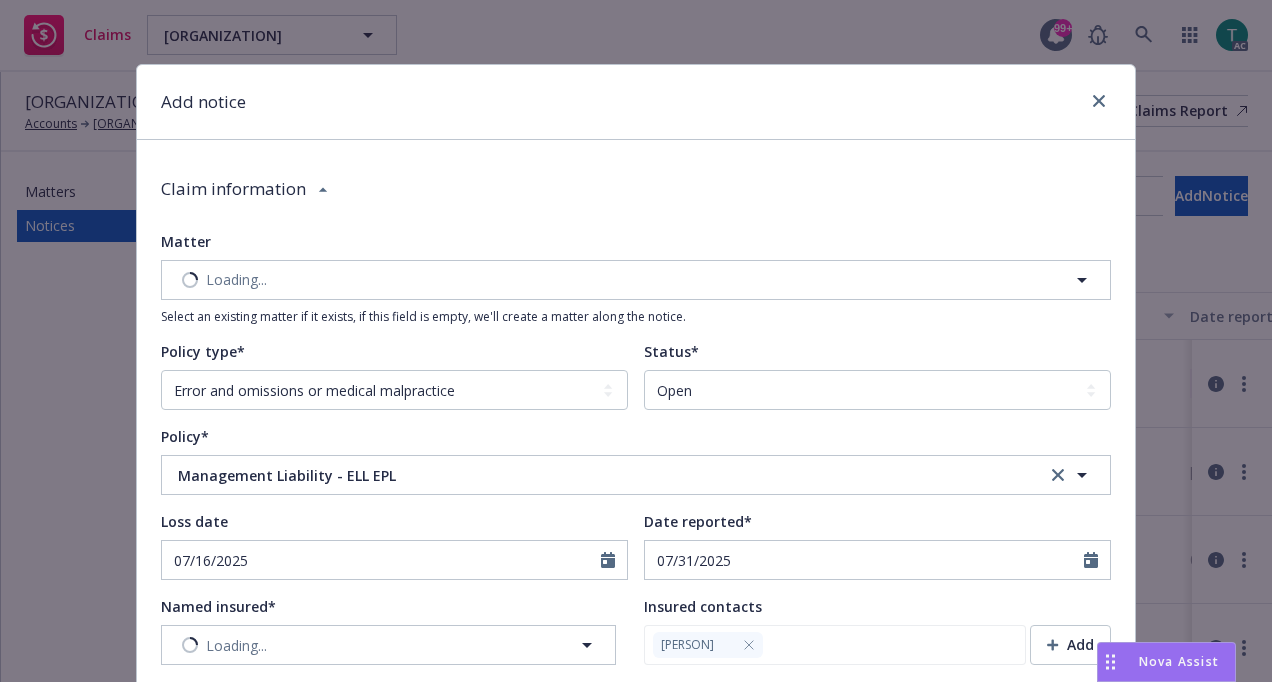 type on "Insured received complaint alleging the following:
Denial of FAPE (34 CFR 300.101)
Failure to Provide Placement in the LRE (34 CFR 300.114)
Failure to Facilitate Parental Participation (34 CFR 300.322)
Failure to Implement the IEP (34 CFR 300.323)
Failure to Provide Prior Written Notice (PWN) (34 CFR 303.421)" 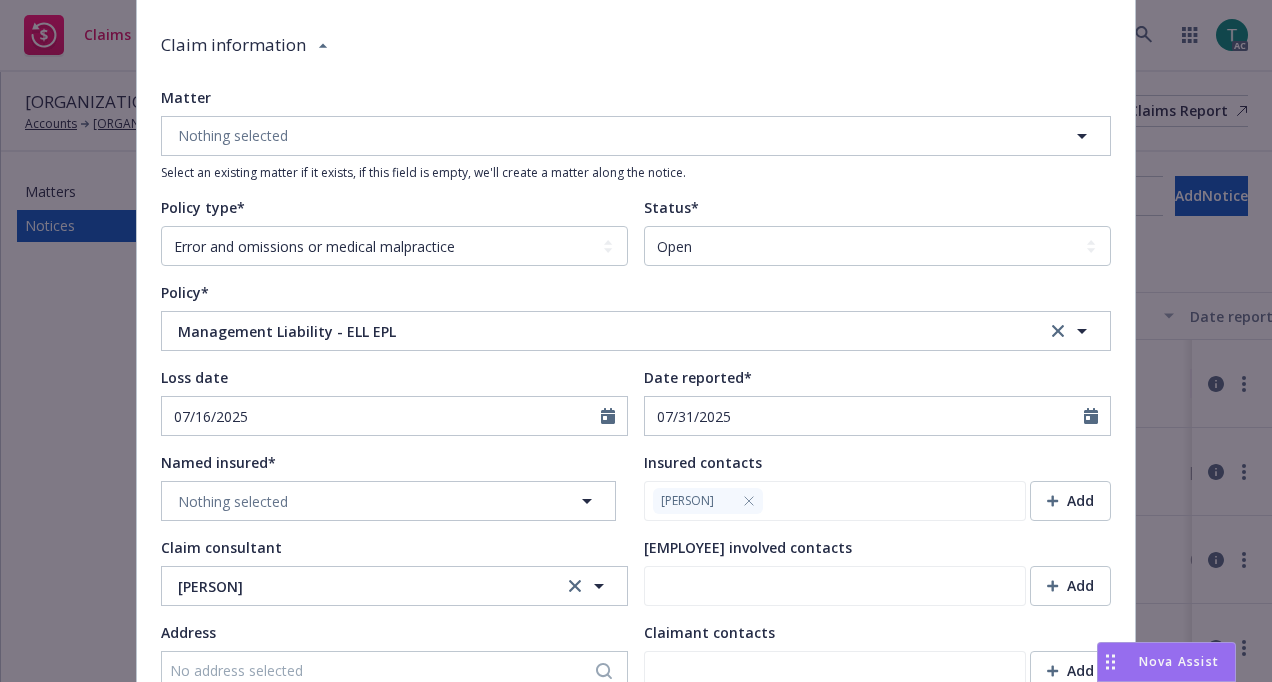 scroll, scrollTop: 0, scrollLeft: 0, axis: both 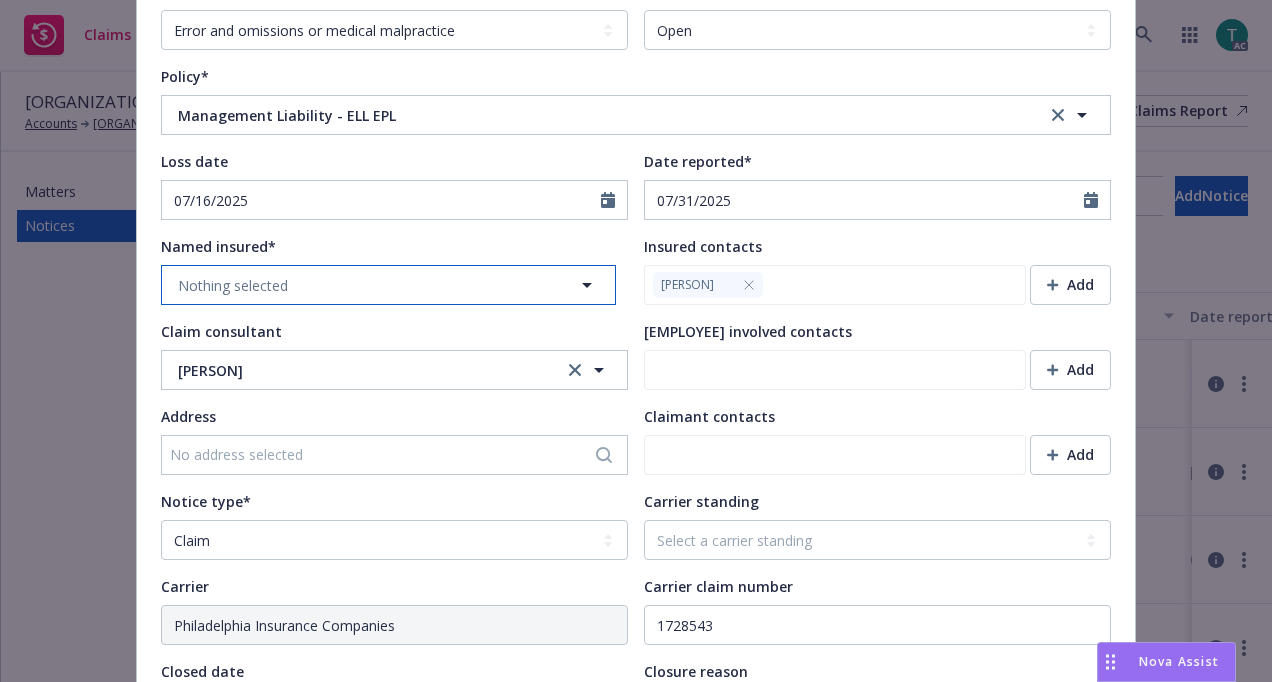 click on "Nothing selected" at bounding box center (388, 285) 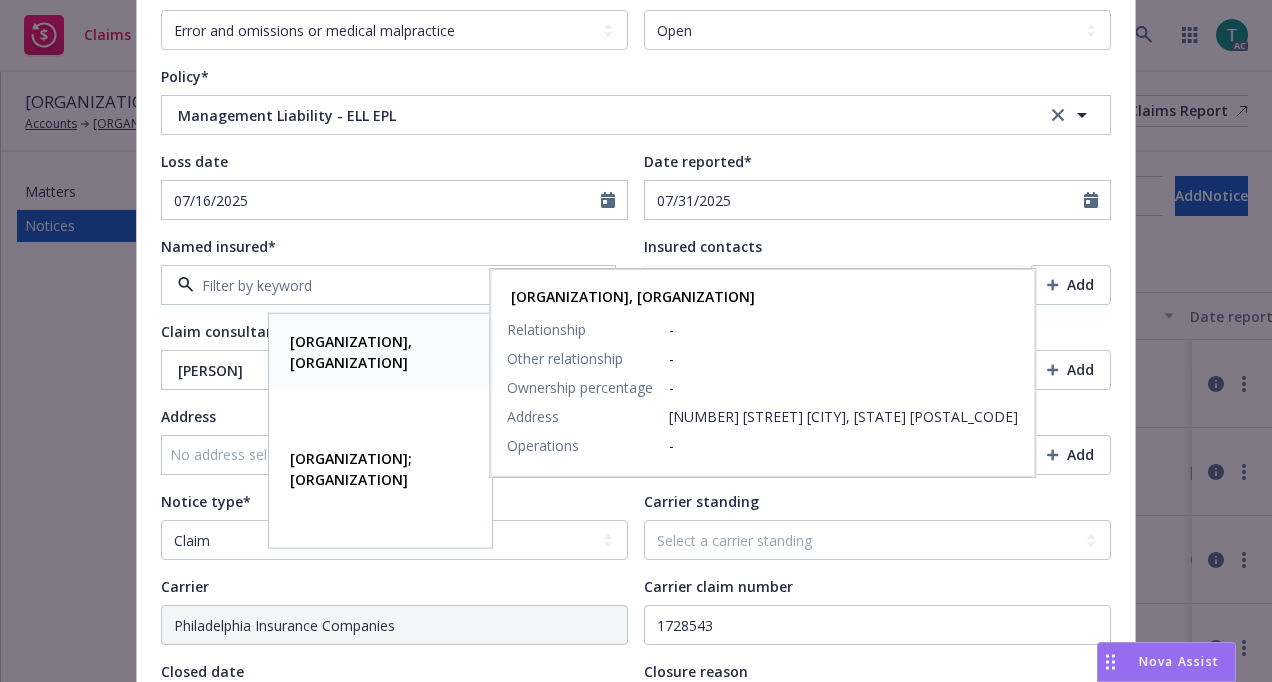 click on "[ORGANIZATION], [ORGANIZATION]" at bounding box center [351, 352] 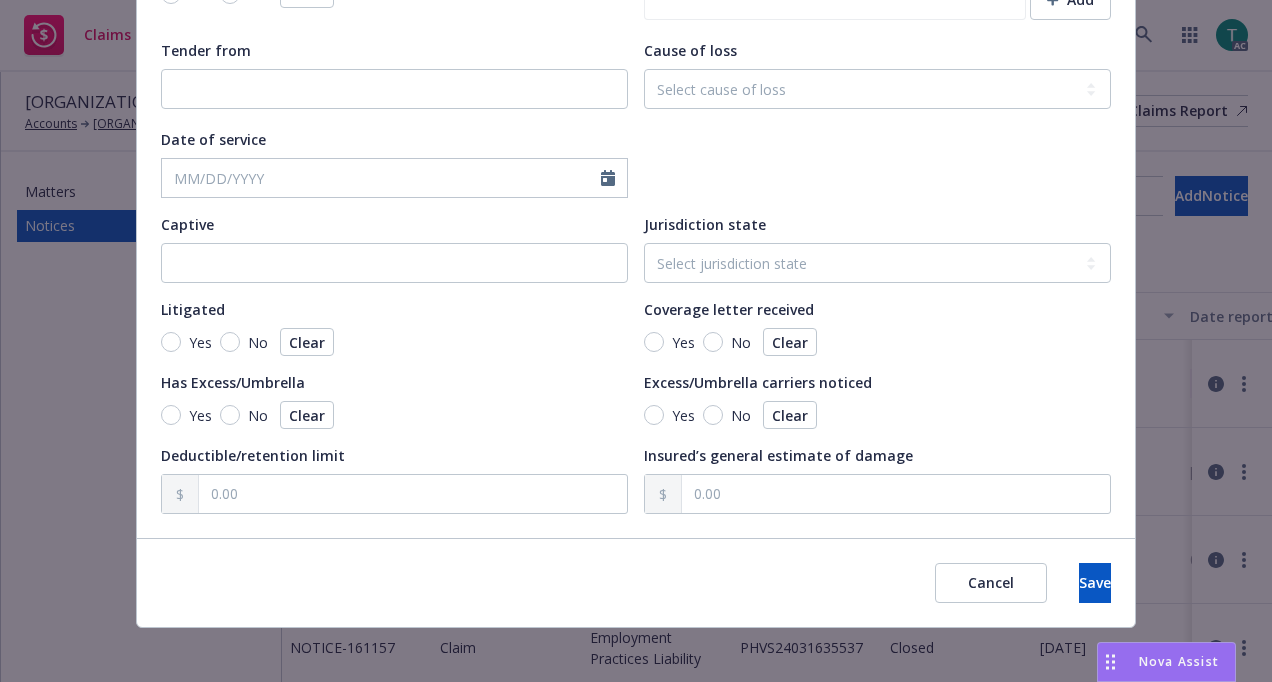 scroll, scrollTop: 1957, scrollLeft: 0, axis: vertical 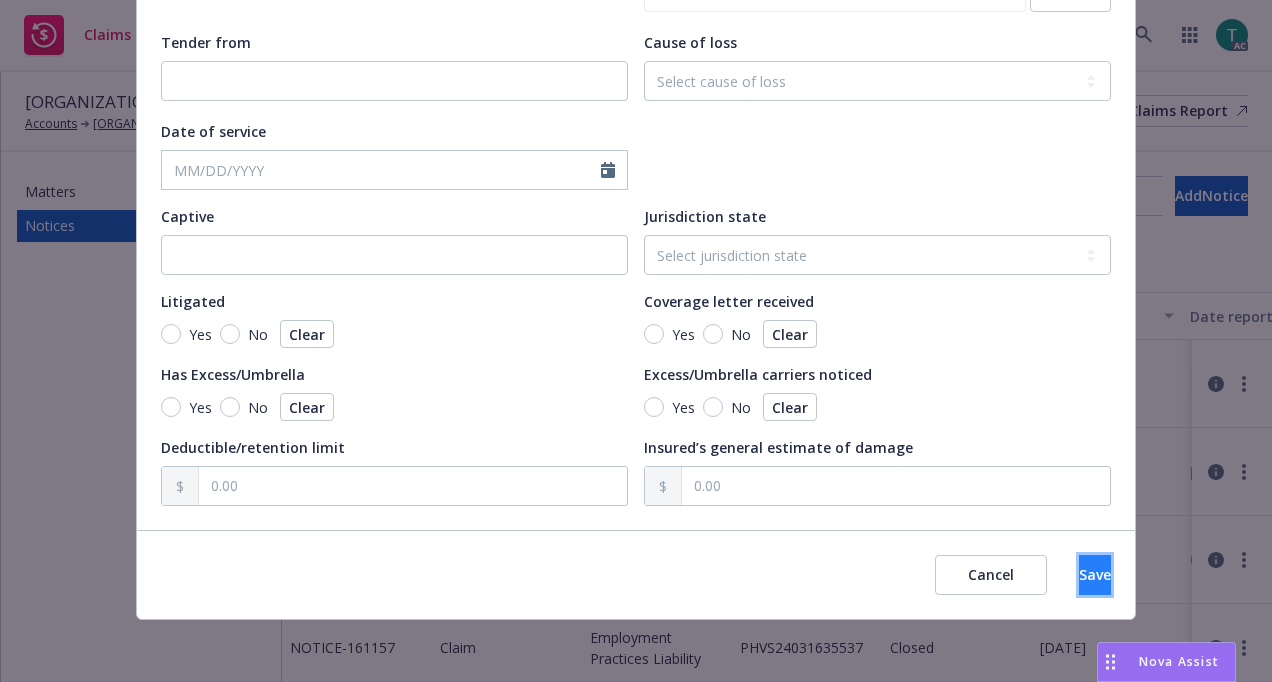 click on "Save" at bounding box center (1095, 575) 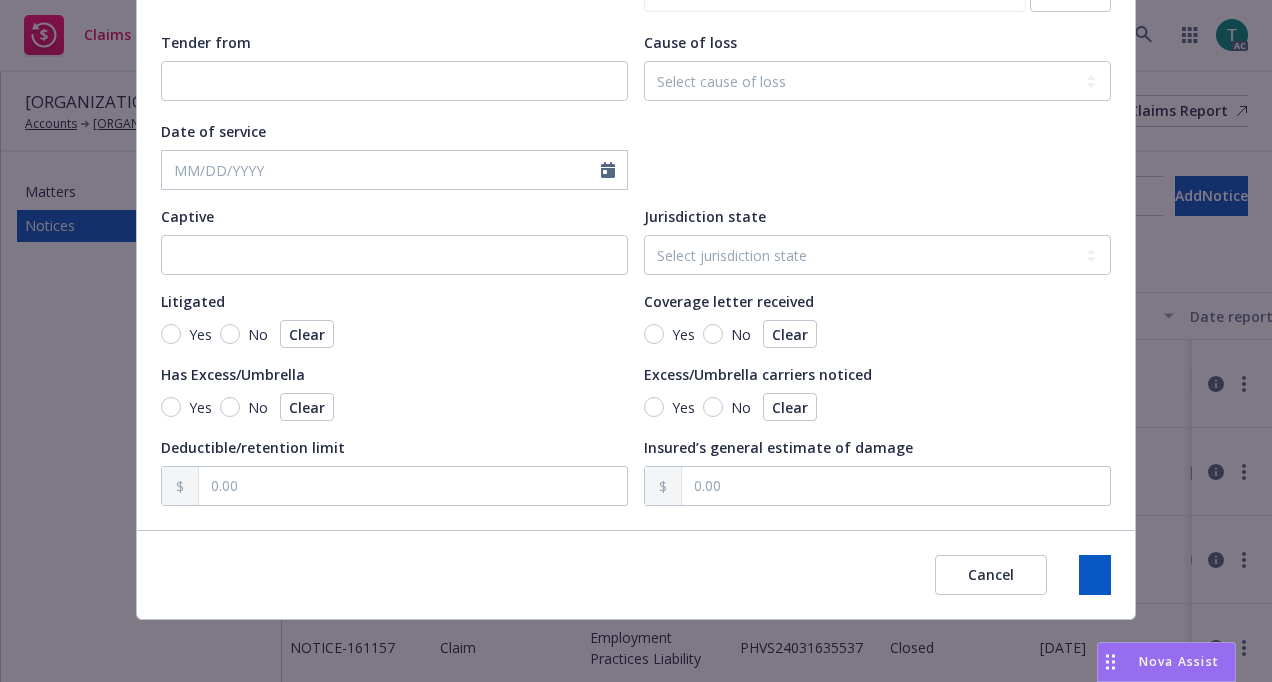 type on "x" 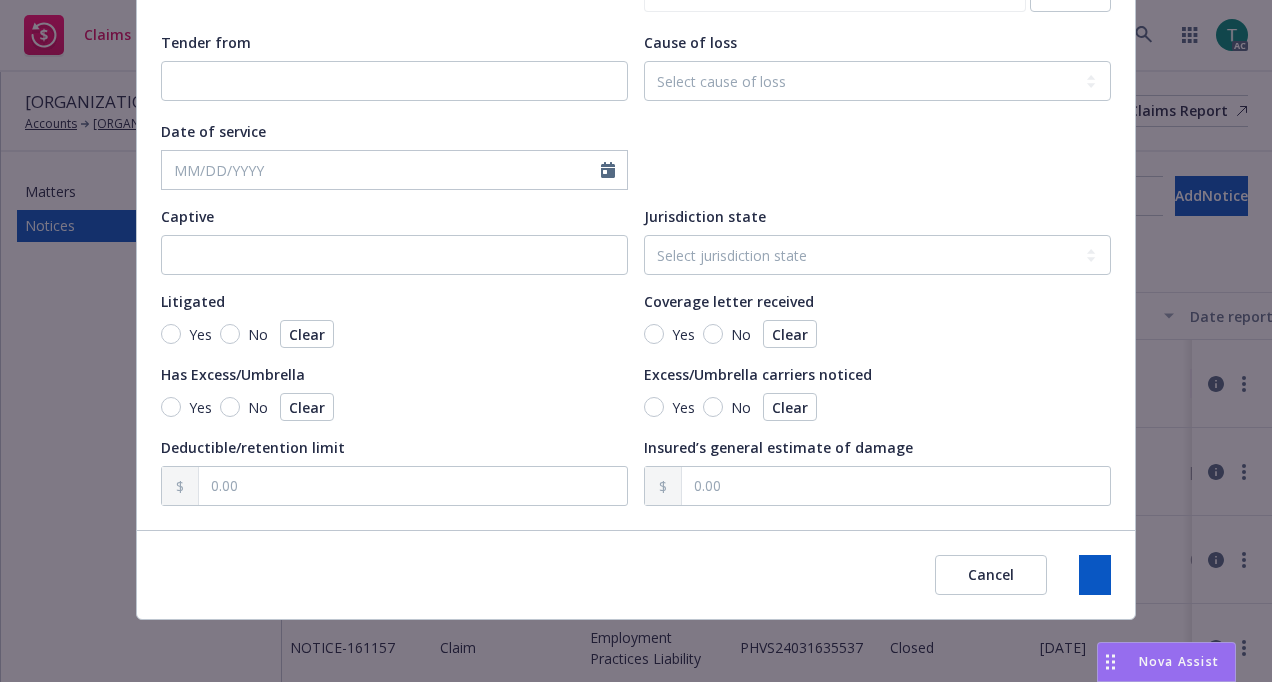 type on "Insured received complaint alleging the following:
Denial of FAPE (34 CFR 300.101)
Failure to Provide Placement in the LRE (34 CFR 300.114)
Failure to Facilitate Parental Participation (34 CFR 300.322)
Failure to Implement the IEP (34 CFR 300.323)
Failure to Provide Prior Written Notice (PWN) (34 CFR 303.421)" 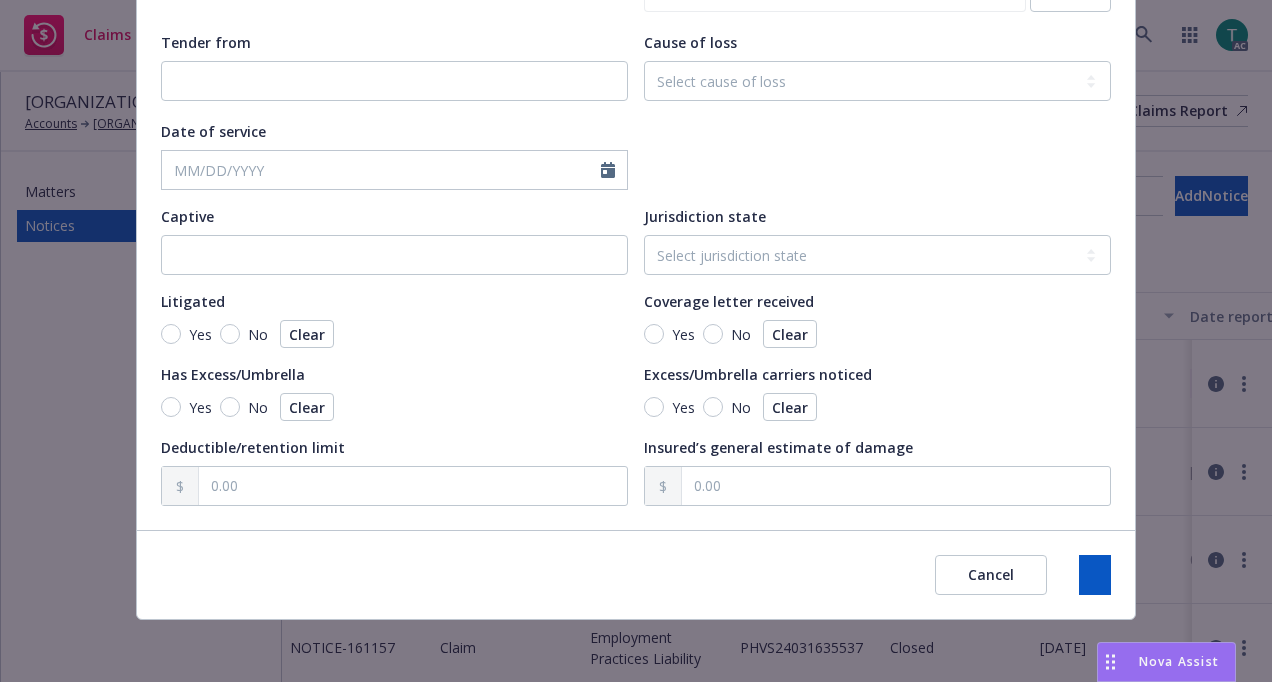 type on "x" 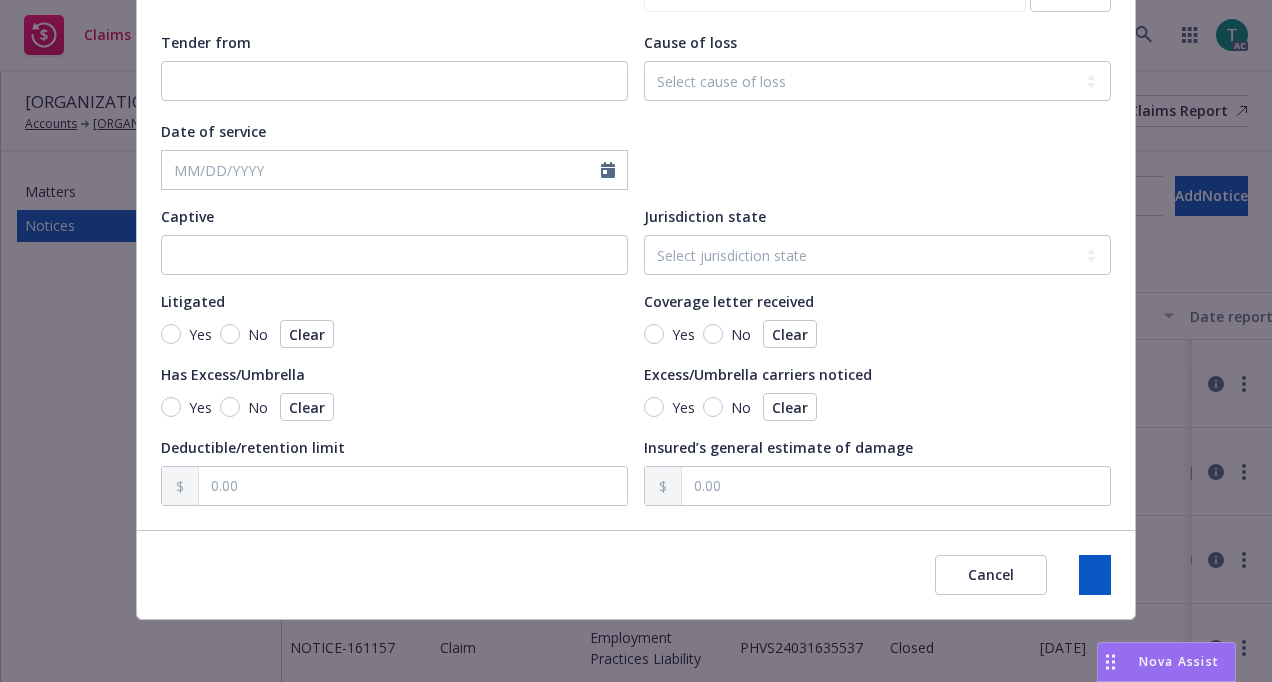 type on "x" 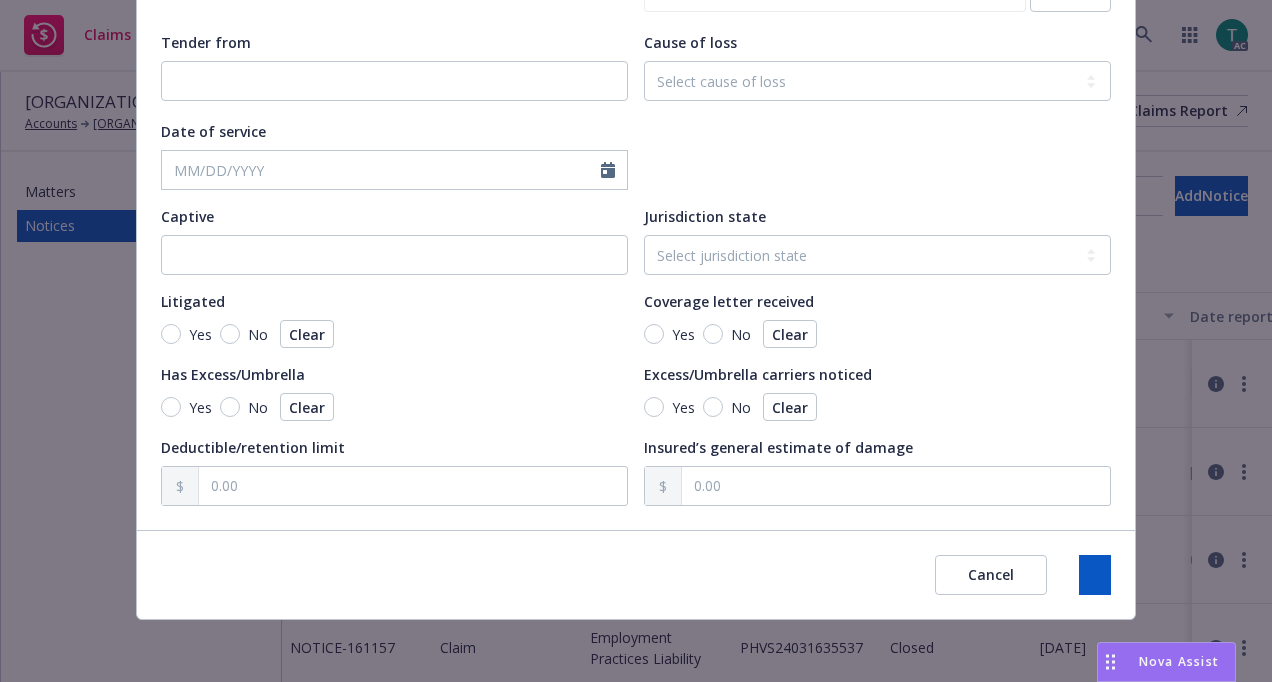 type on "Insured received complaint alleging the following:
Denial of FAPE (34 CFR 300.101)
Failure to Provide Placement in the LRE (34 CFR 300.114)
Failure to Facilitate Parental Participation (34 CFR 300.322)
Failure to Implement the IEP (34 CFR 300.323)
Failure to Provide Prior Written Notice (PWN) (34 CFR 303.421)" 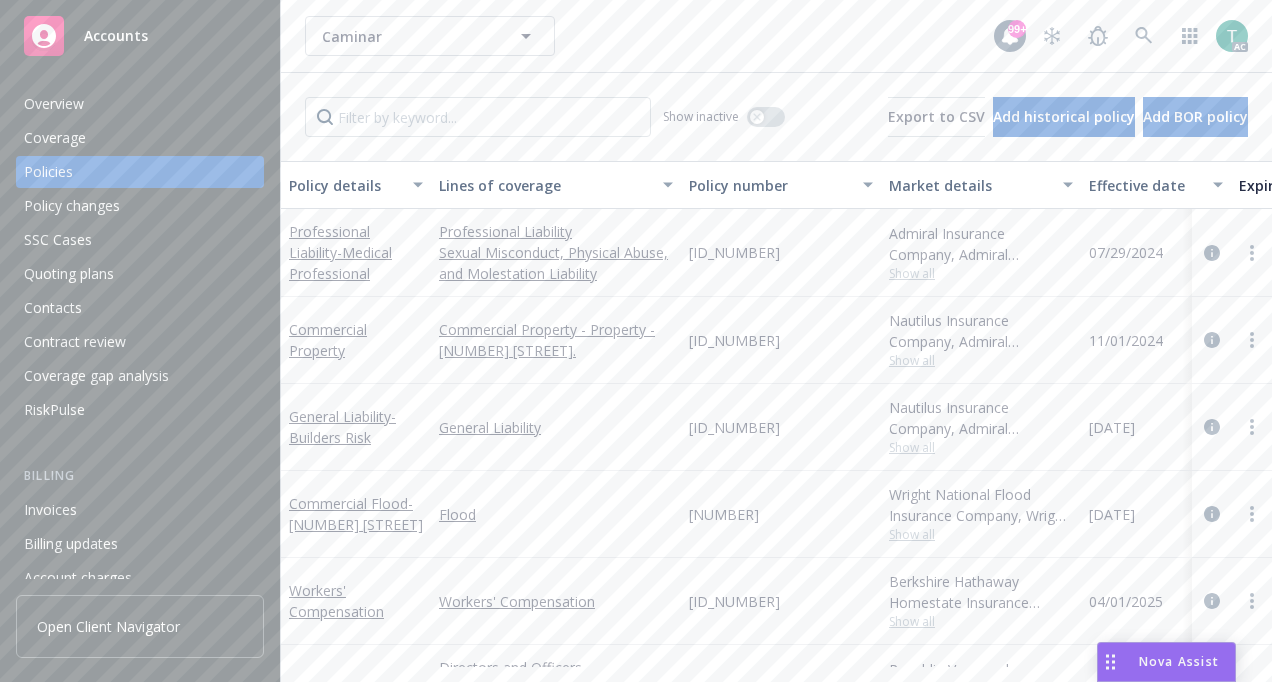 scroll, scrollTop: 0, scrollLeft: 0, axis: both 